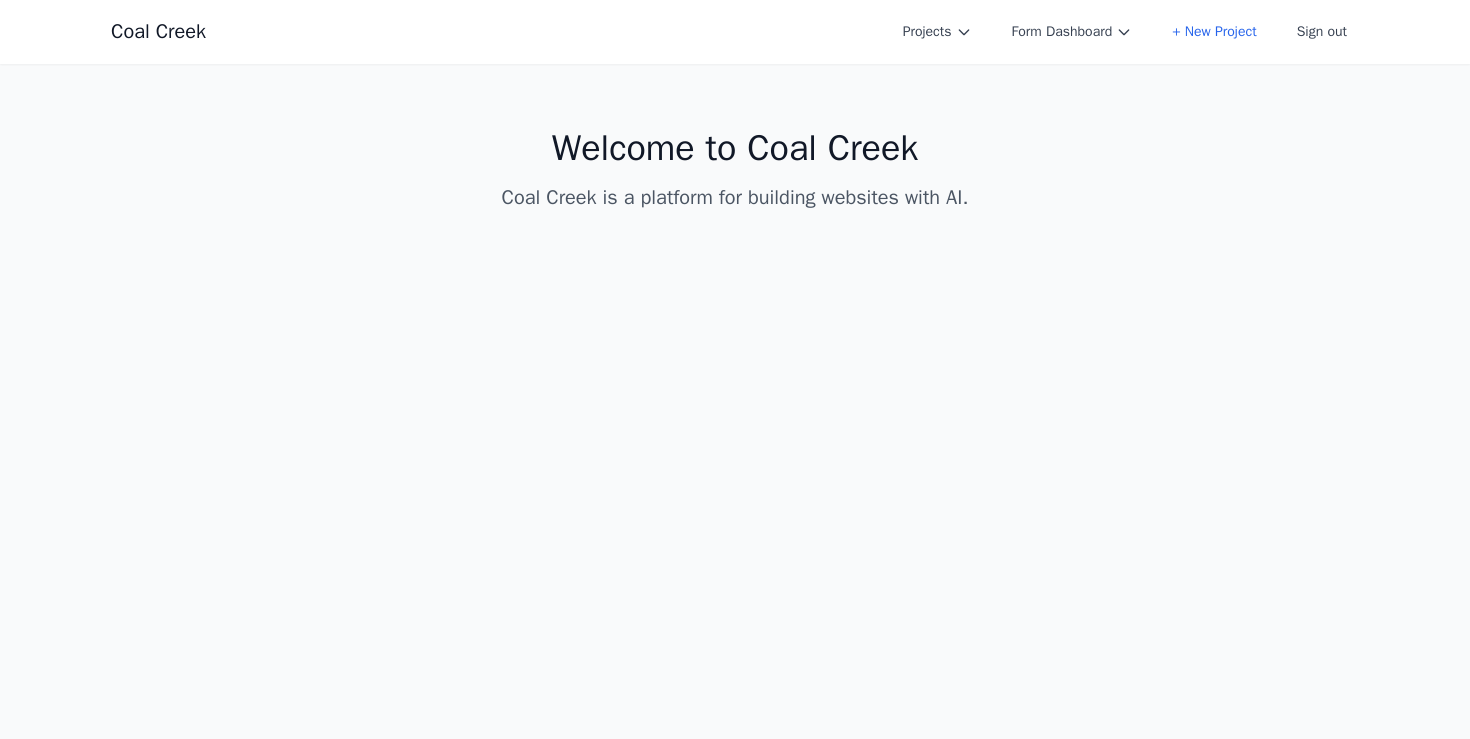 scroll, scrollTop: 0, scrollLeft: 0, axis: both 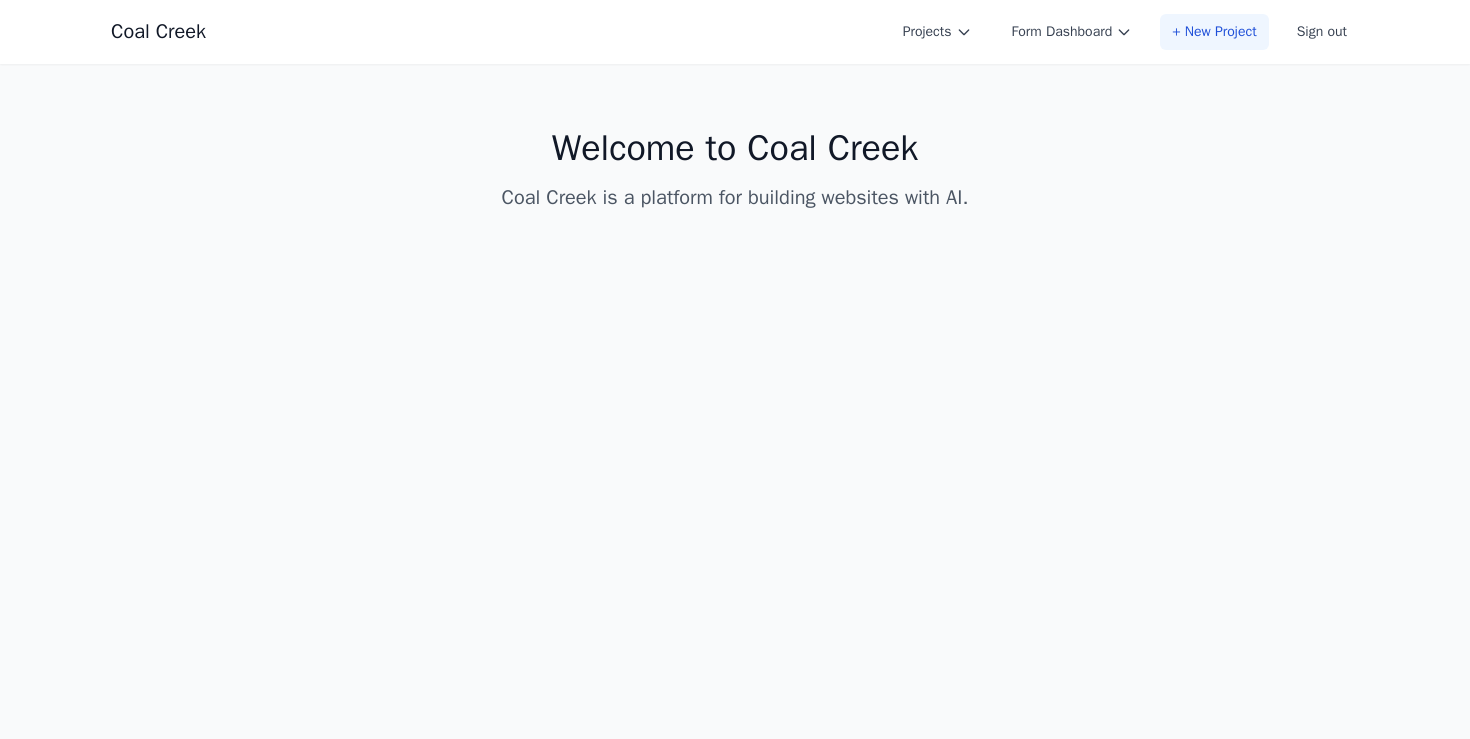 click on "+ New Project" at bounding box center [1214, 32] 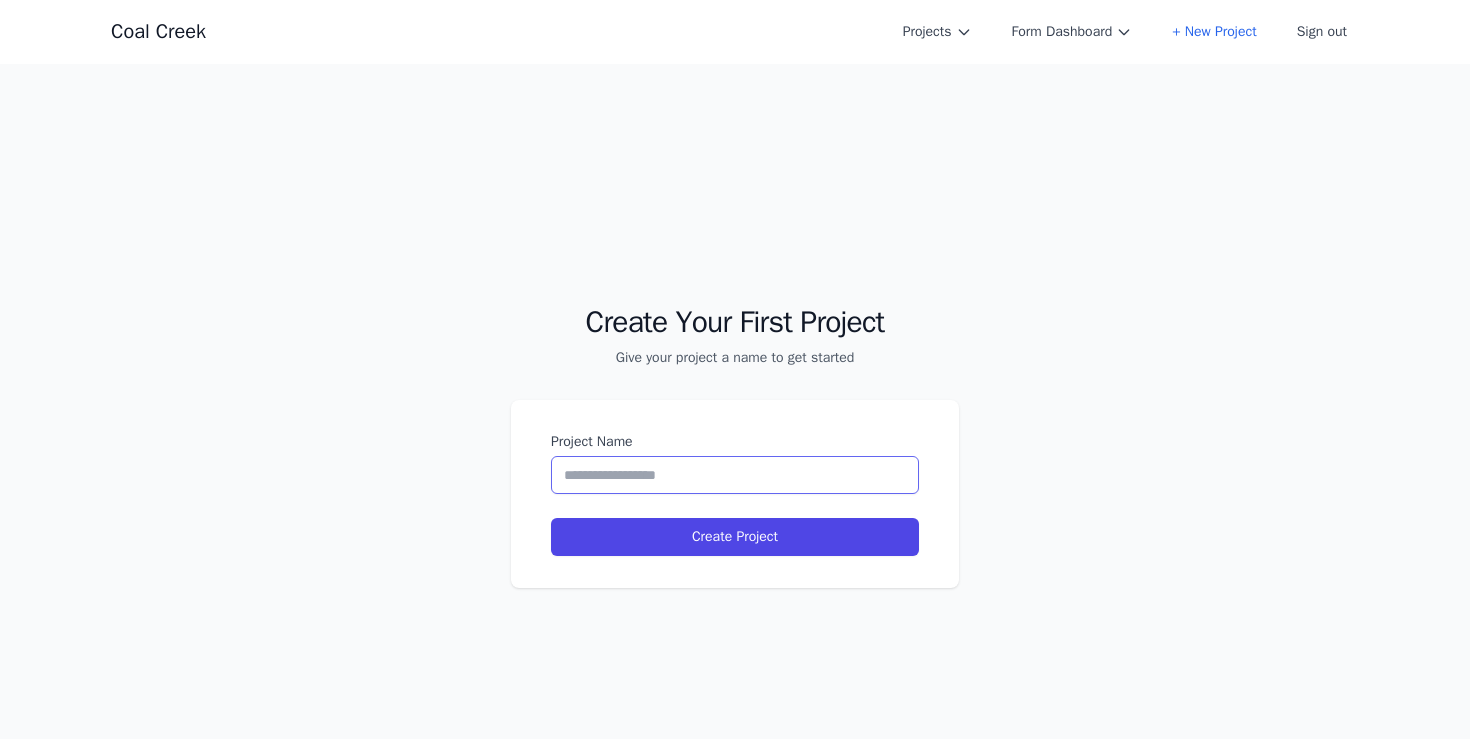 click on "Project Name" at bounding box center [735, 475] 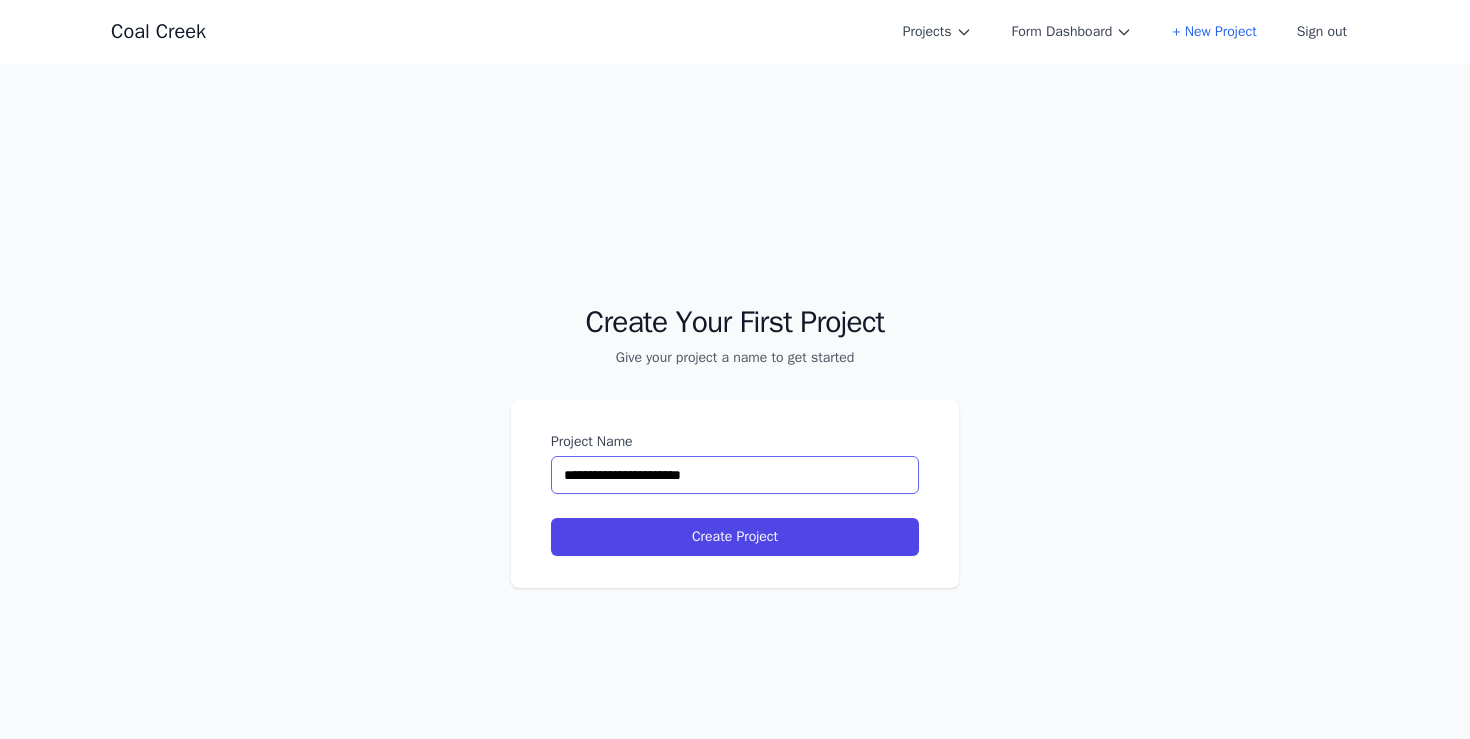type on "**********" 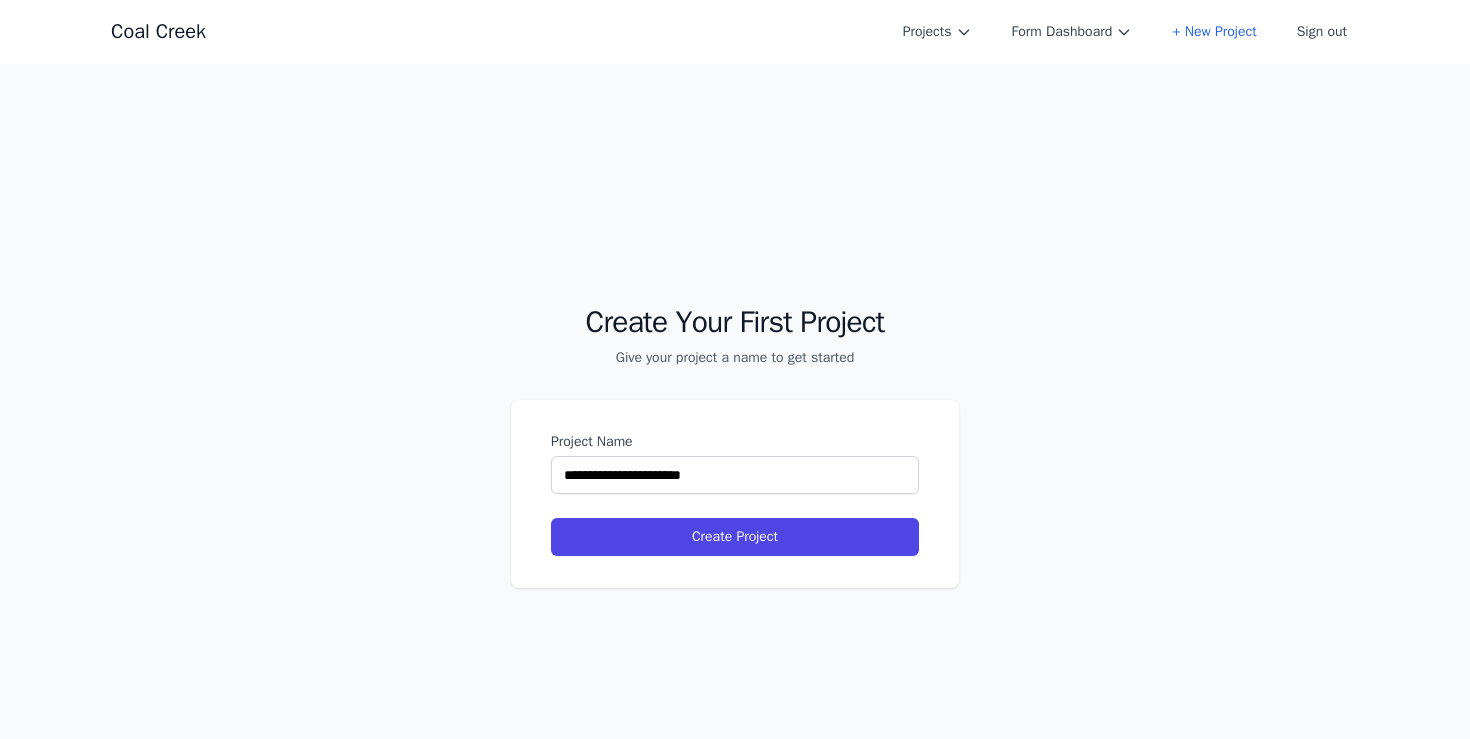 select on "**" 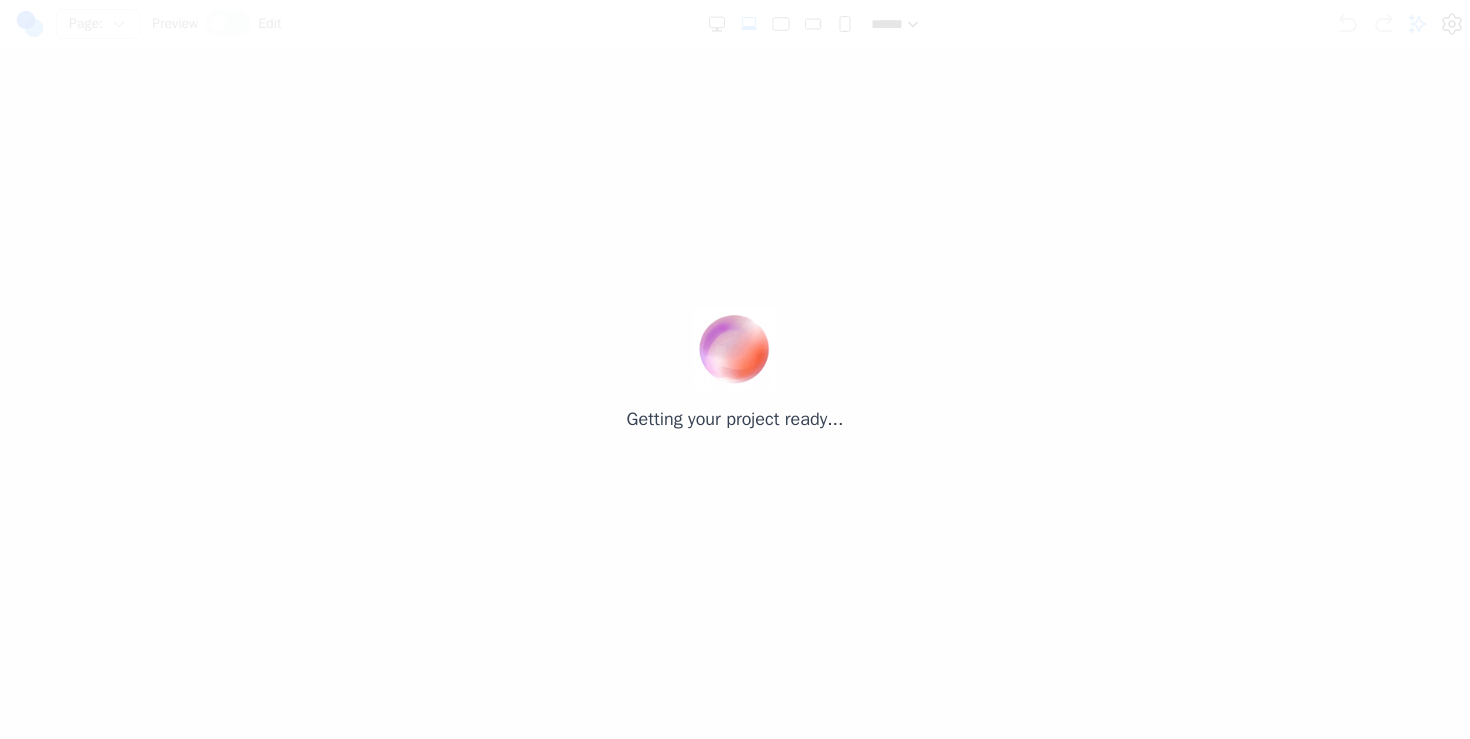 scroll, scrollTop: 0, scrollLeft: 0, axis: both 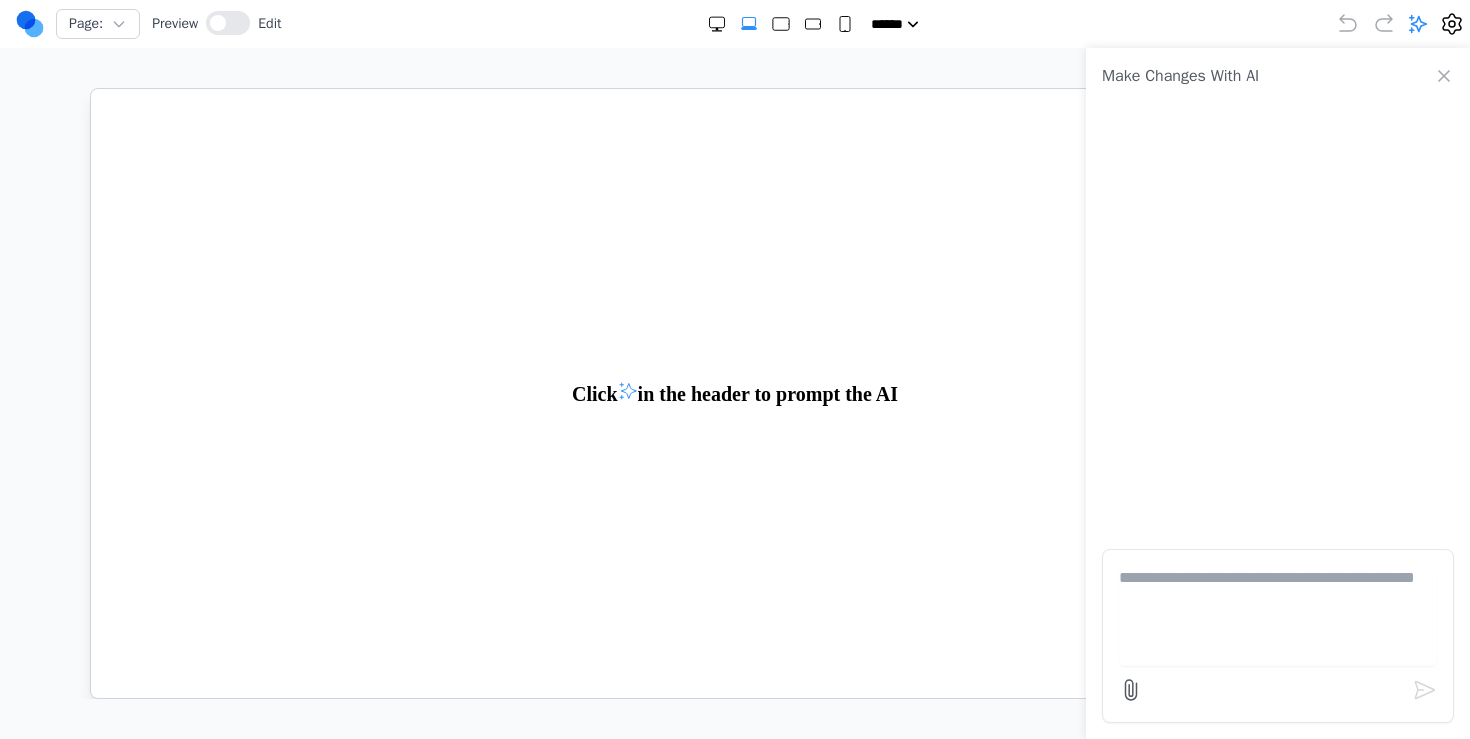 paste on "**********" 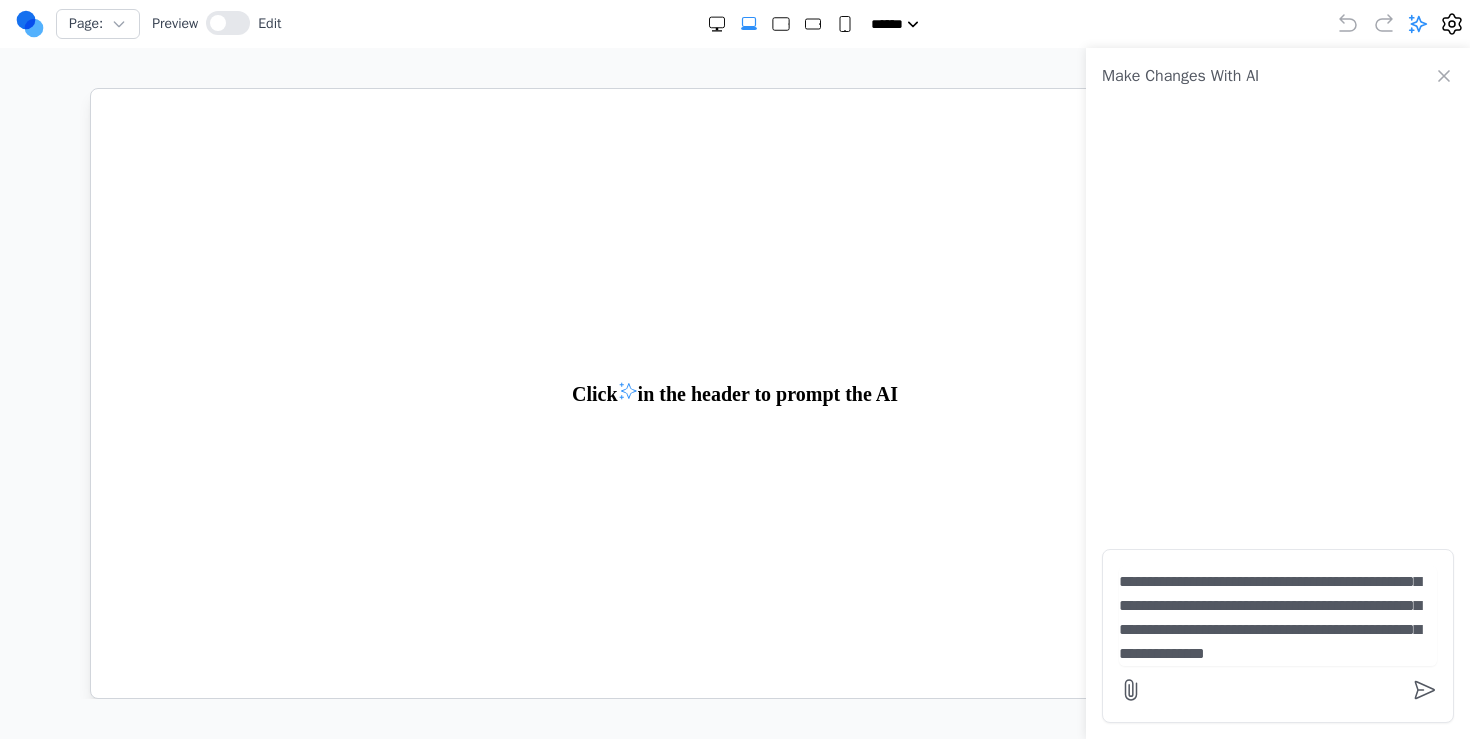type on "**********" 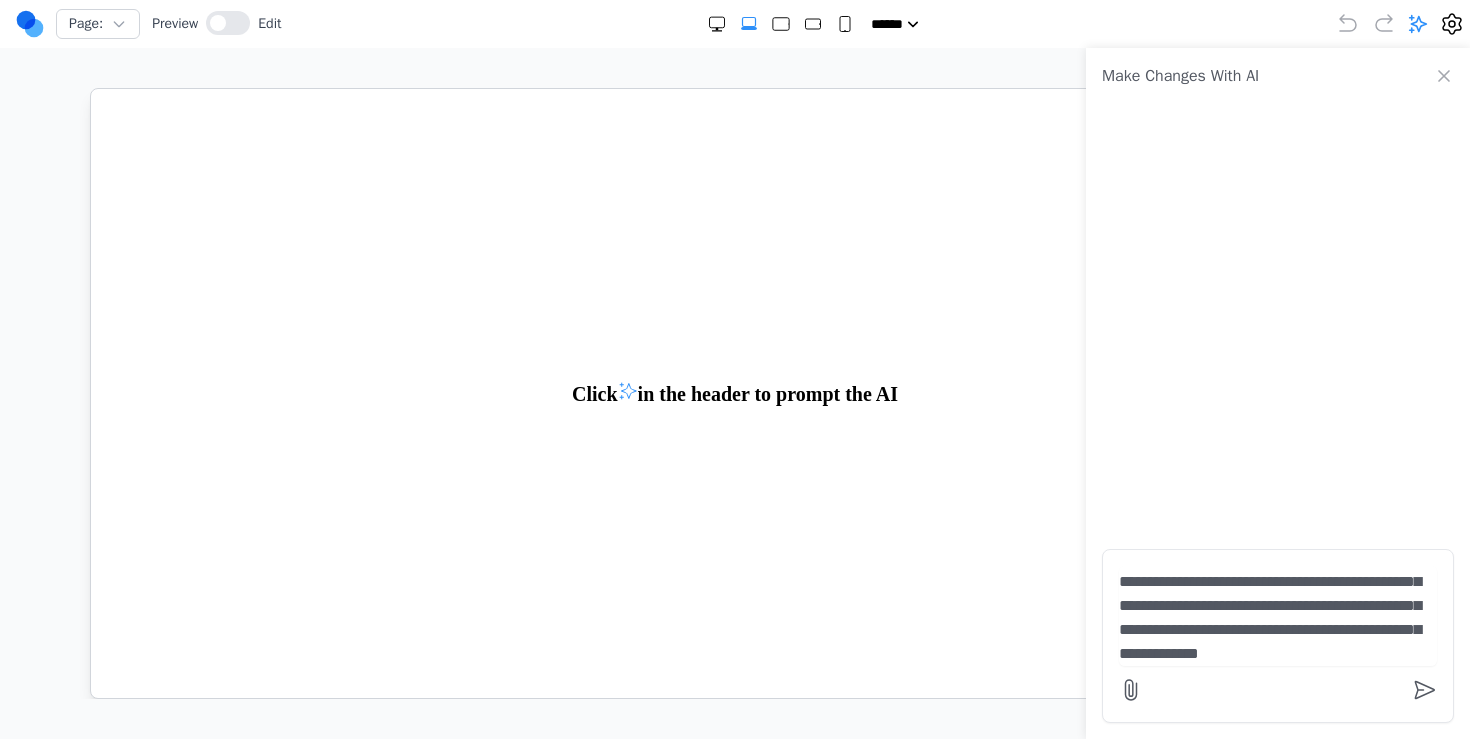 scroll, scrollTop: 20, scrollLeft: 0, axis: vertical 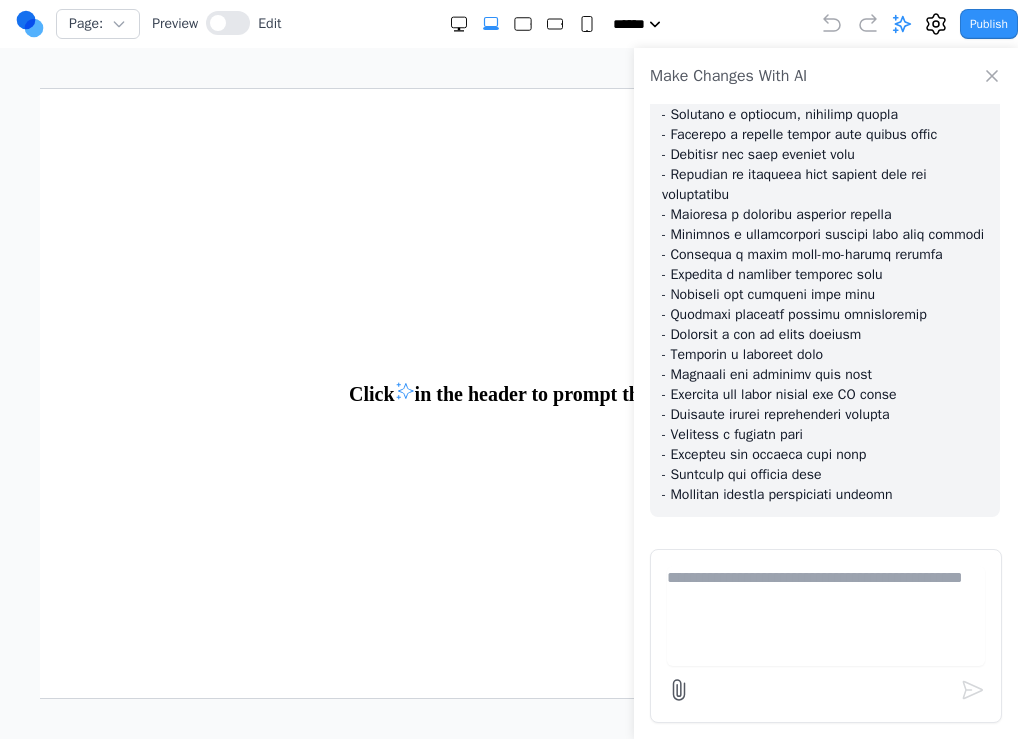 drag, startPoint x: 991, startPoint y: 75, endPoint x: 1176, endPoint y: 95, distance: 186.07794 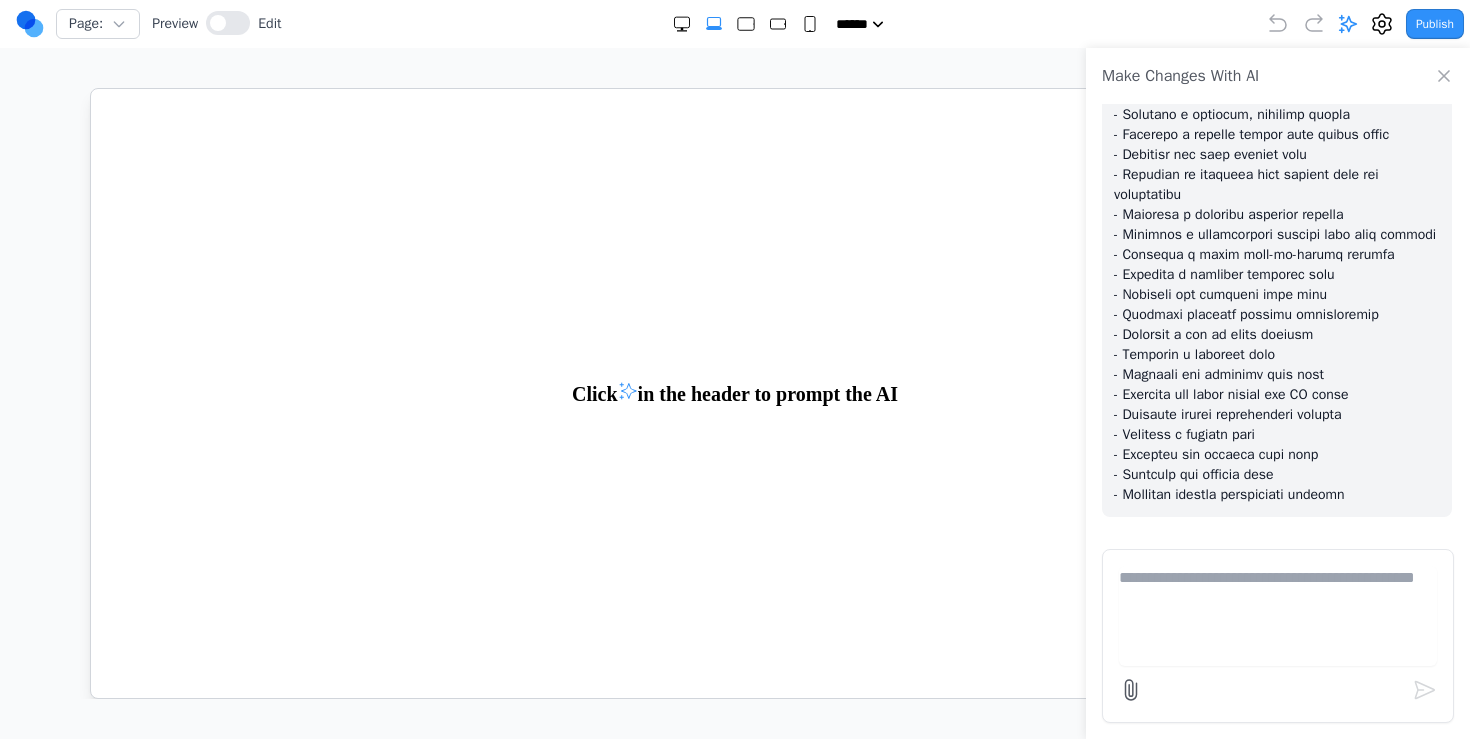 click at bounding box center [1277, -195] 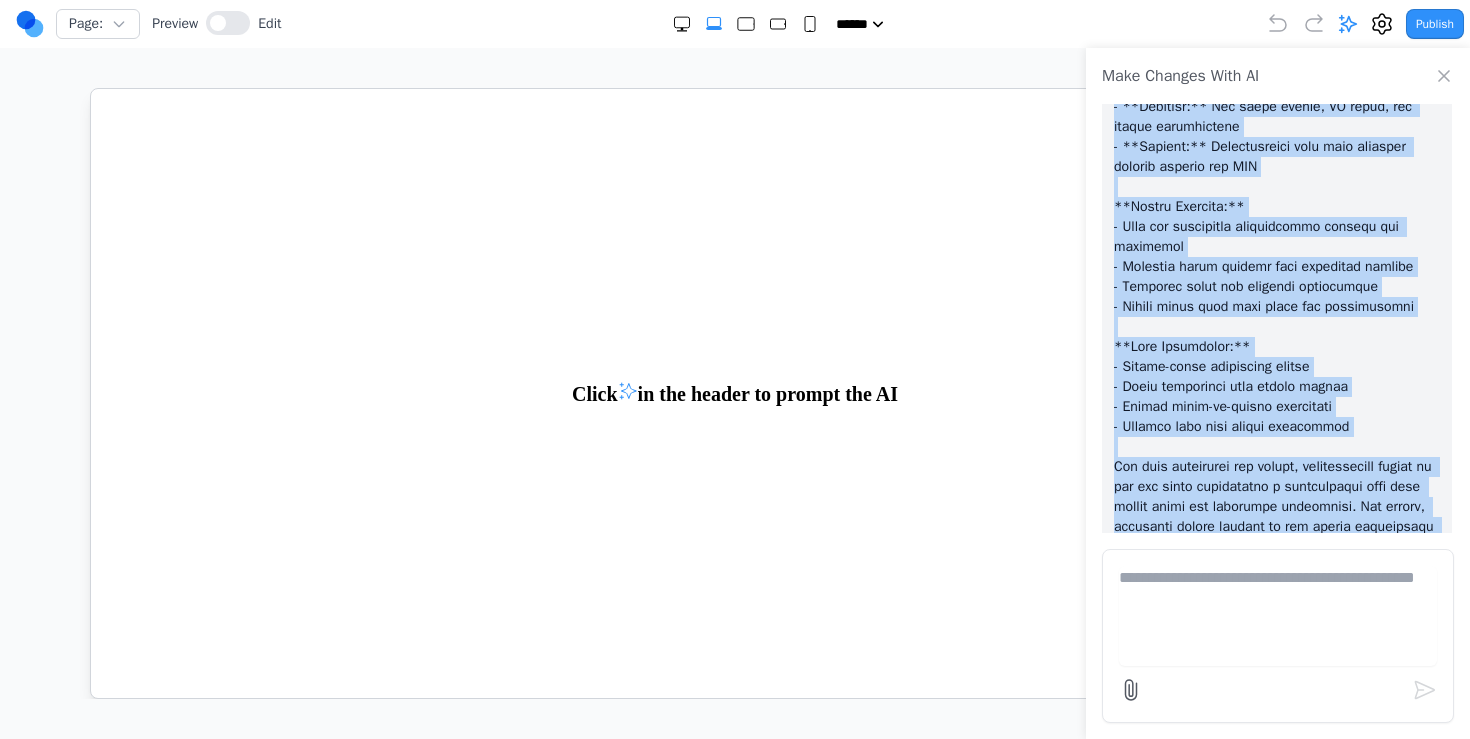 scroll, scrollTop: 527, scrollLeft: 0, axis: vertical 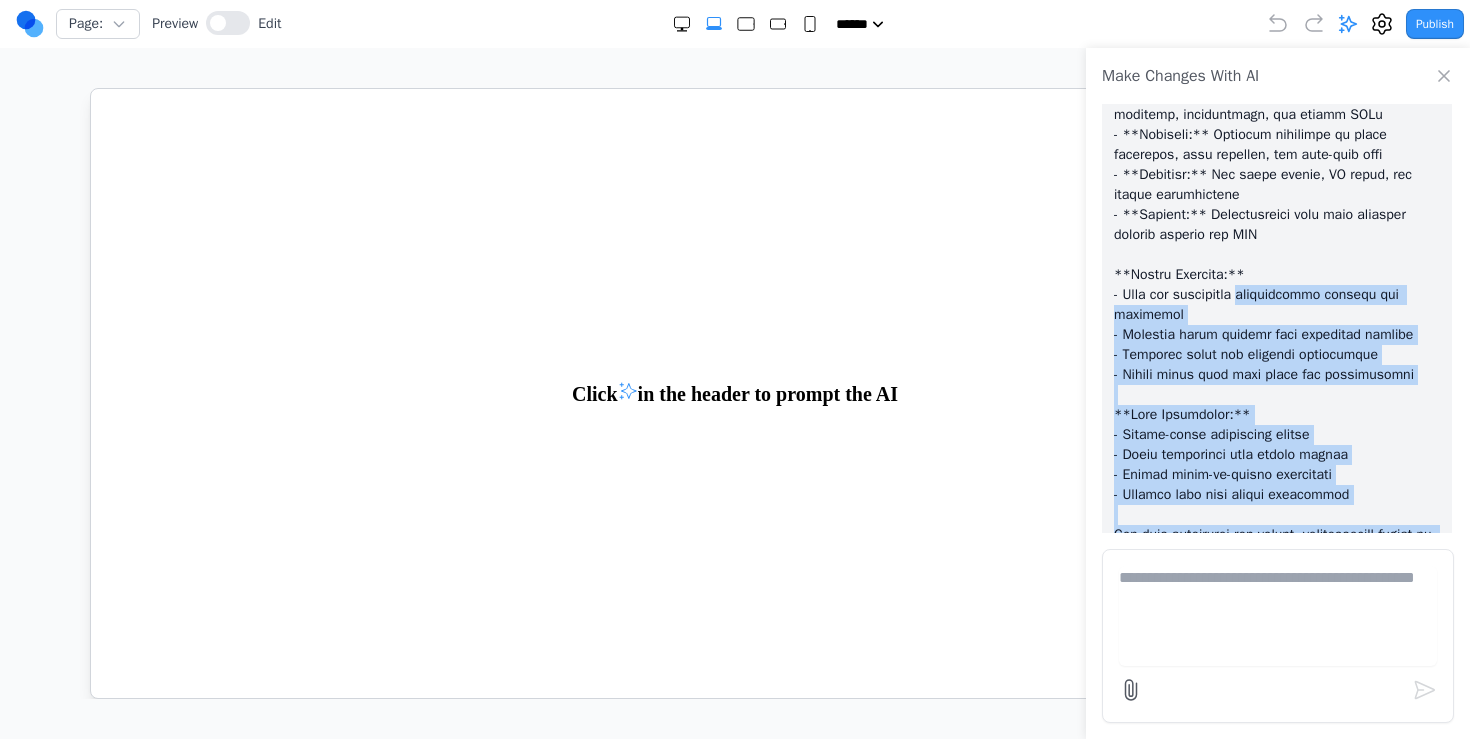 drag, startPoint x: 1323, startPoint y: 386, endPoint x: 1312, endPoint y: 316, distance: 70.85902 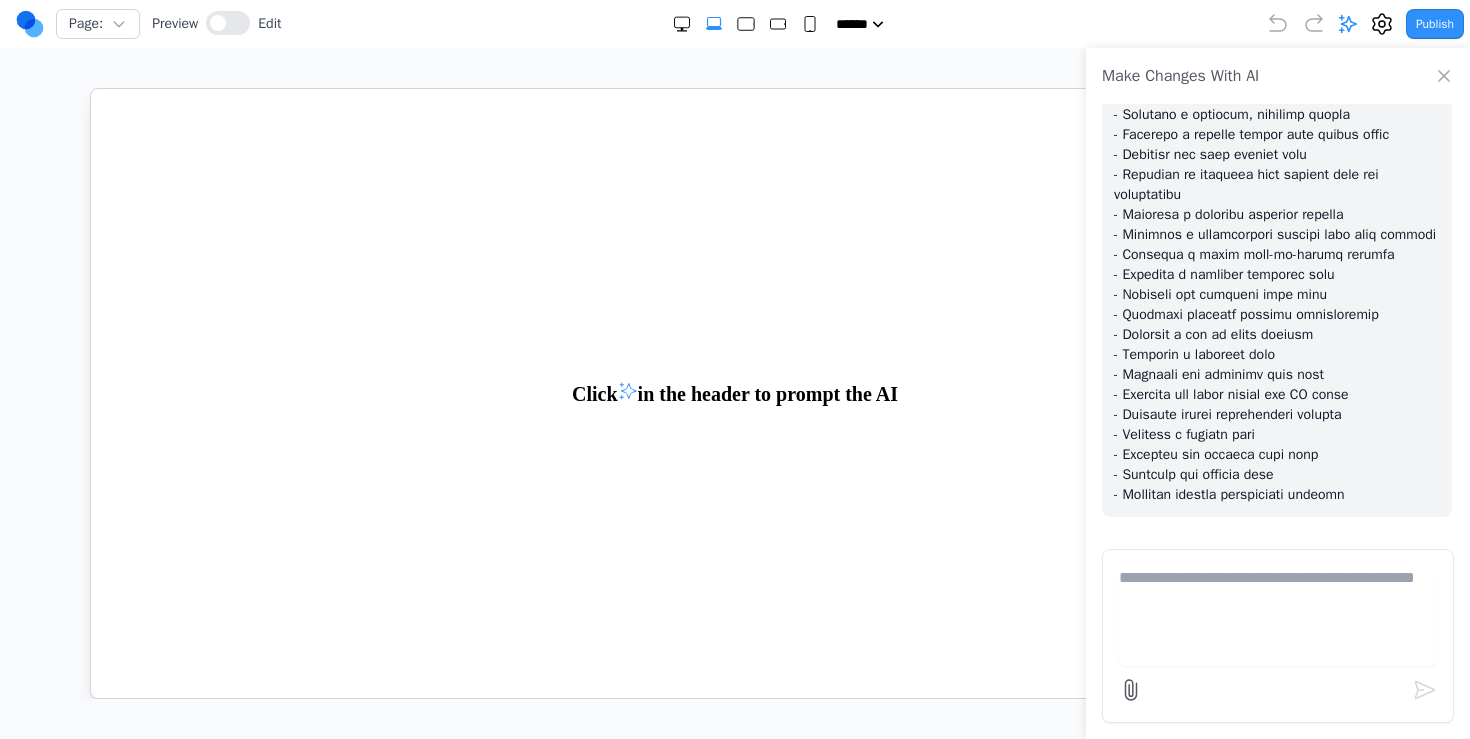 scroll, scrollTop: 0, scrollLeft: 0, axis: both 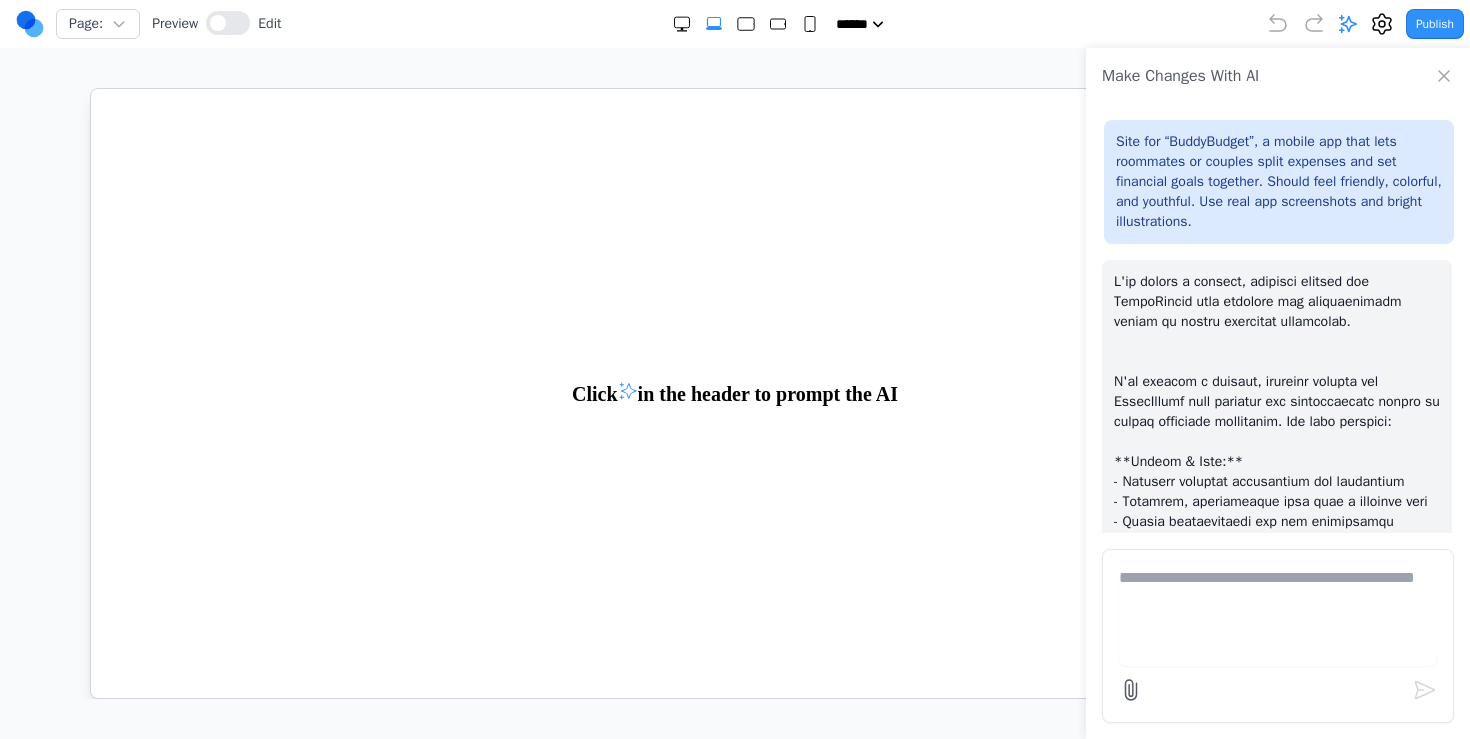 click on "Site for “BuddyBudget”, a mobile app that lets roommates or couples split expenses and set financial goals together. Should feel friendly, colorful, and youthful. Use real app screenshots and bright illustrations." at bounding box center (1279, 182) 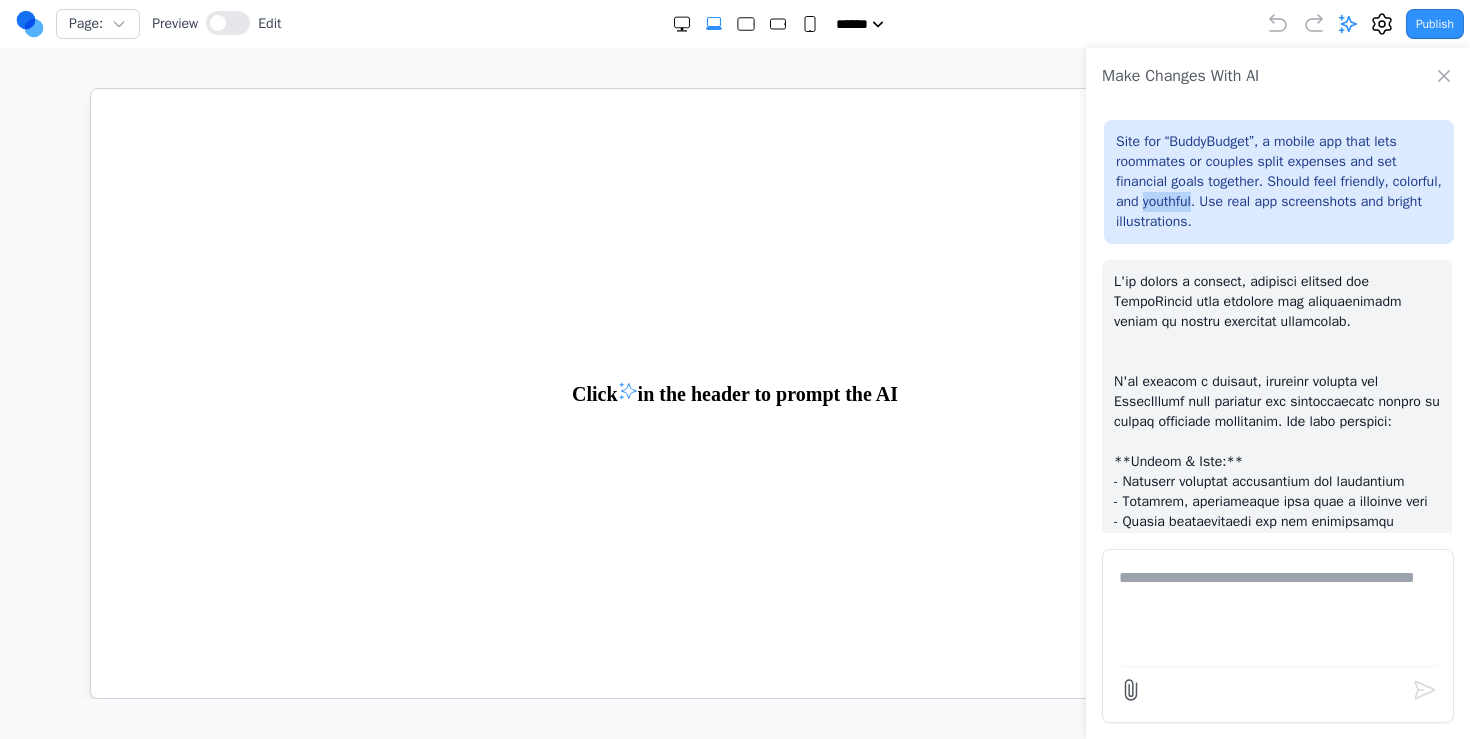 click on "Site for “BuddyBudget”, a mobile app that lets roommates or couples split expenses and set financial goals together. Should feel friendly, colorful, and youthful. Use real app screenshots and bright illustrations." at bounding box center [1279, 182] 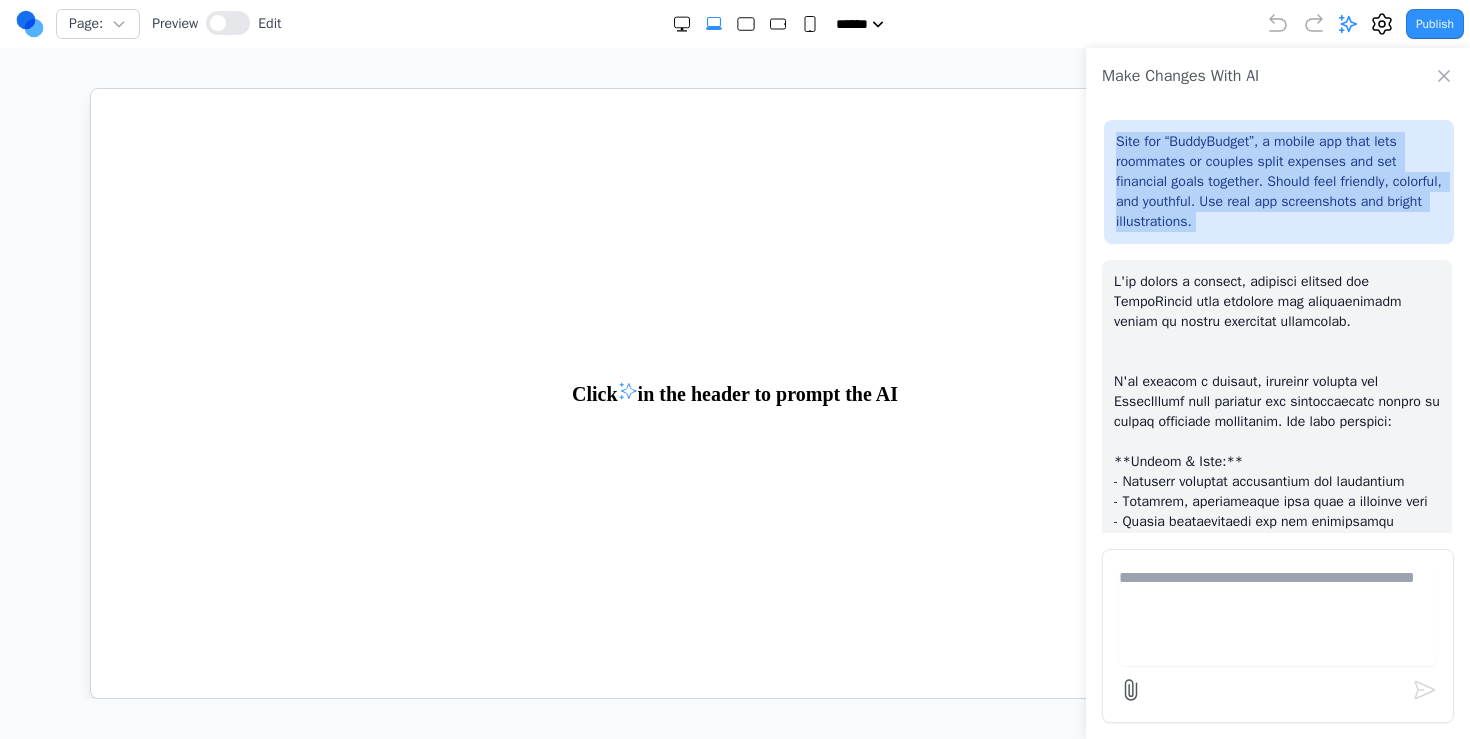 click on "Site for “BuddyBudget”, a mobile app that lets roommates or couples split expenses and set financial goals together. Should feel friendly, colorful, and youthful. Use real app screenshots and bright illustrations." at bounding box center (1279, 182) 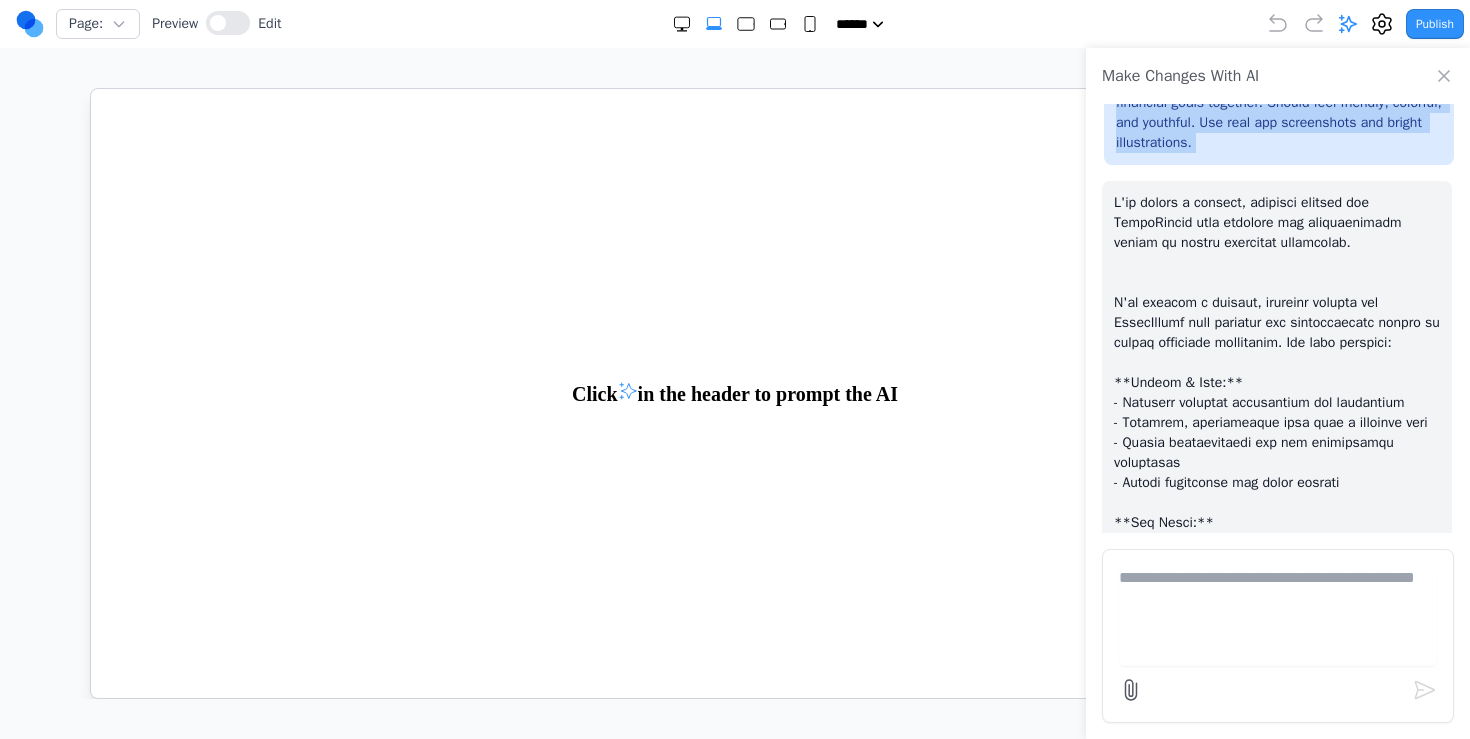 scroll, scrollTop: 91, scrollLeft: 0, axis: vertical 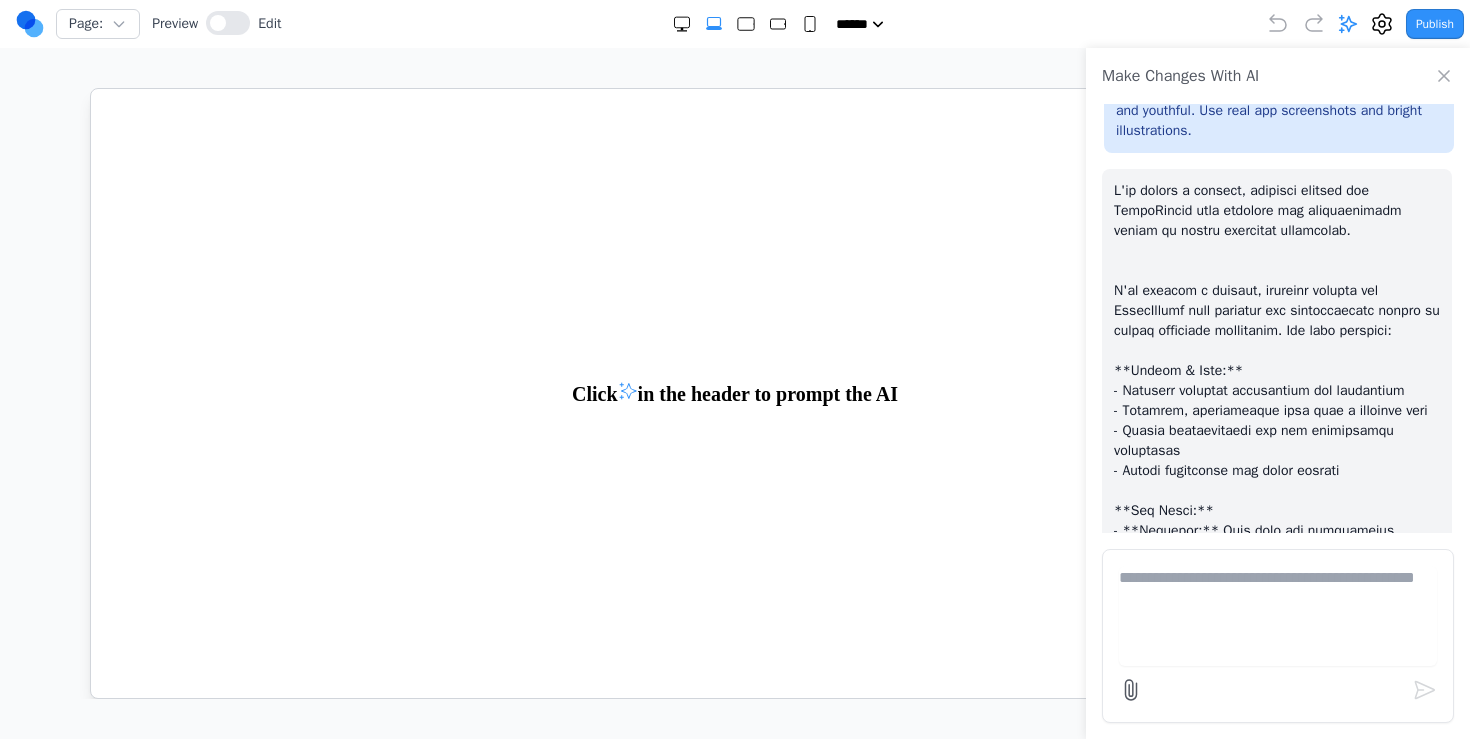 click at bounding box center (1277, 881) 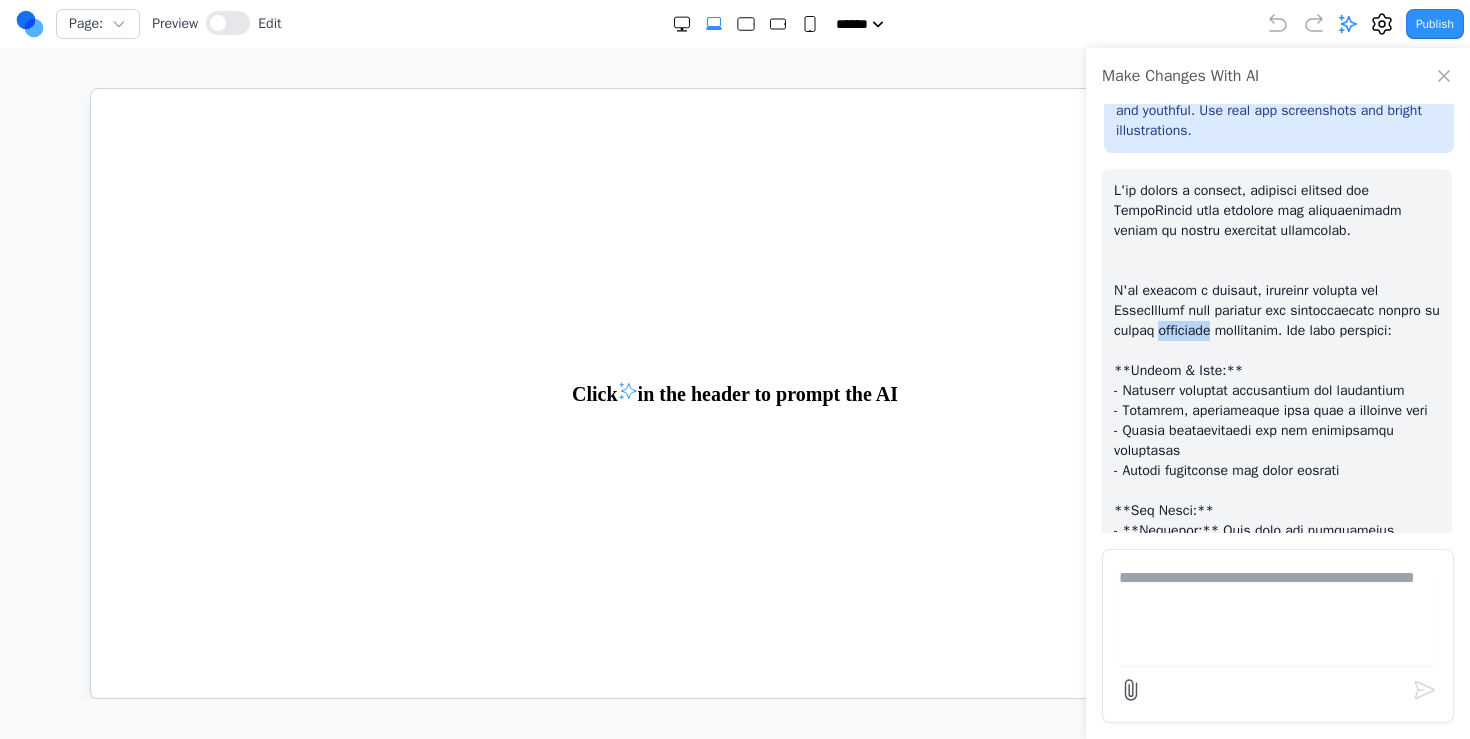 click at bounding box center (1277, 881) 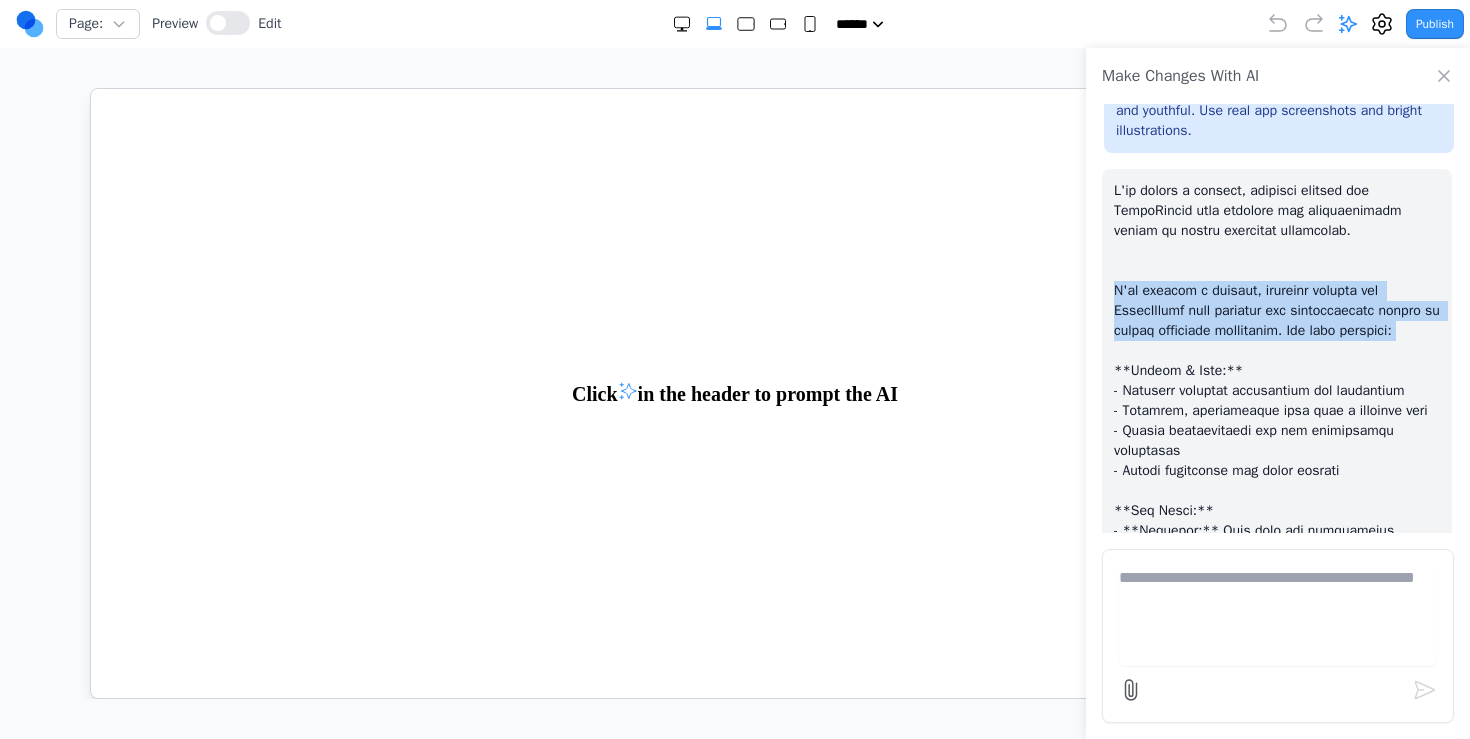 click at bounding box center [1277, 881] 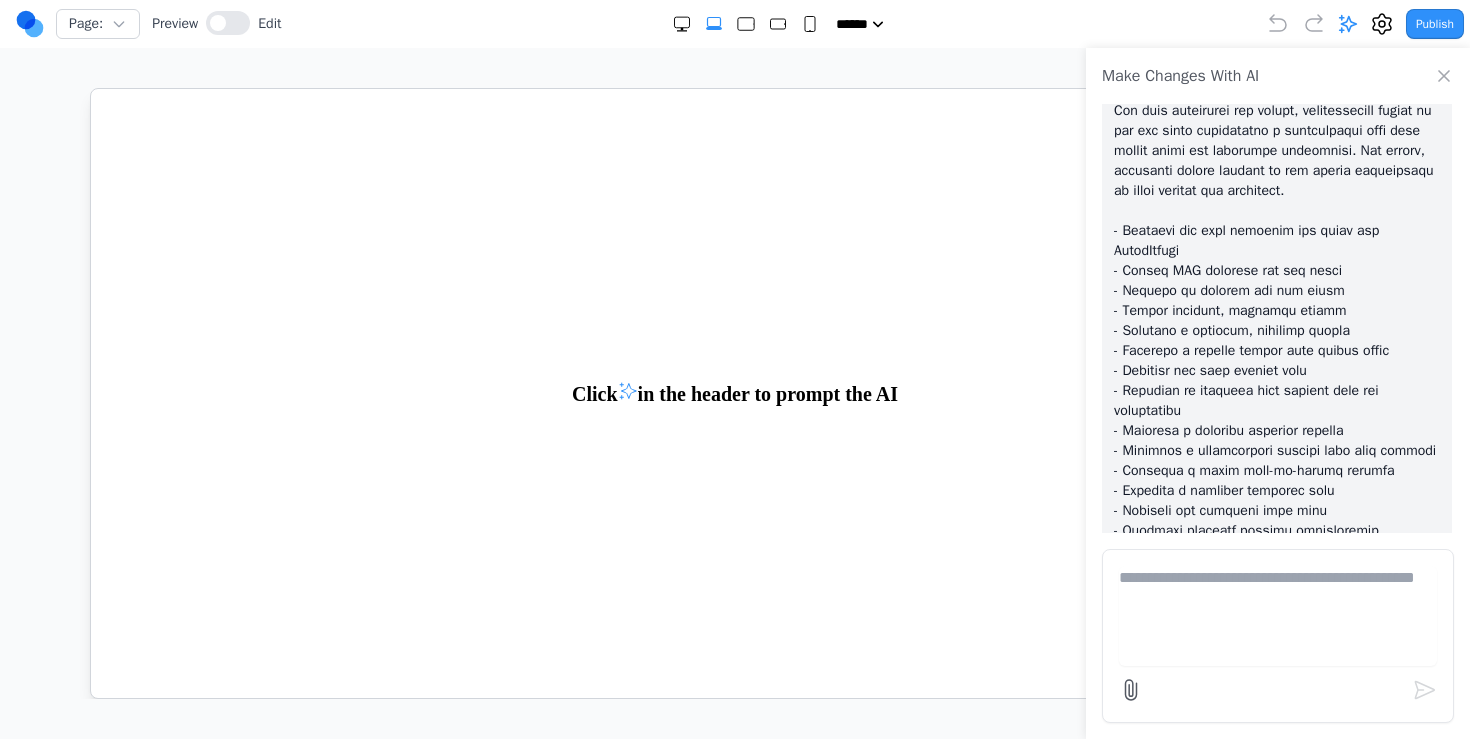 scroll, scrollTop: 1187, scrollLeft: 0, axis: vertical 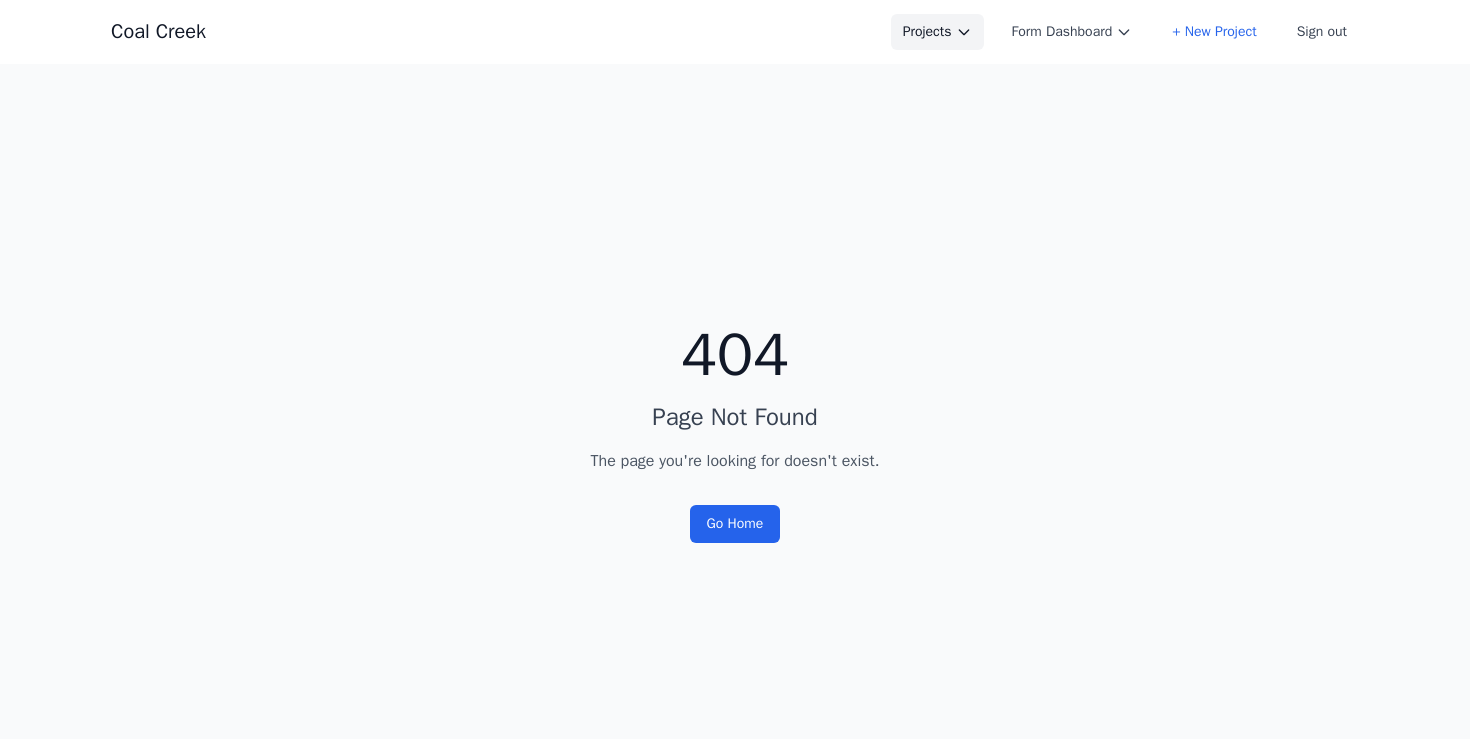 click on "Projects" at bounding box center [937, 32] 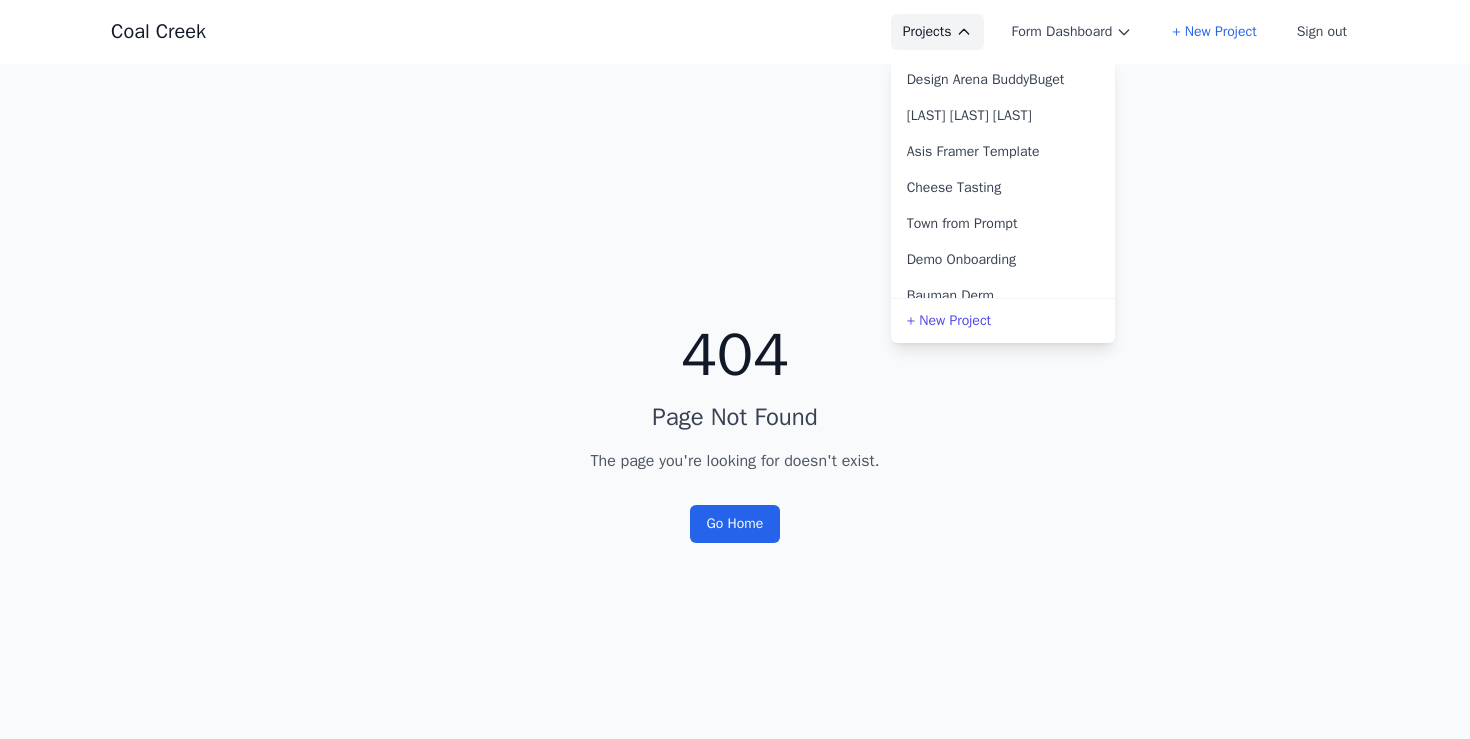 click on "Projects" at bounding box center (937, 32) 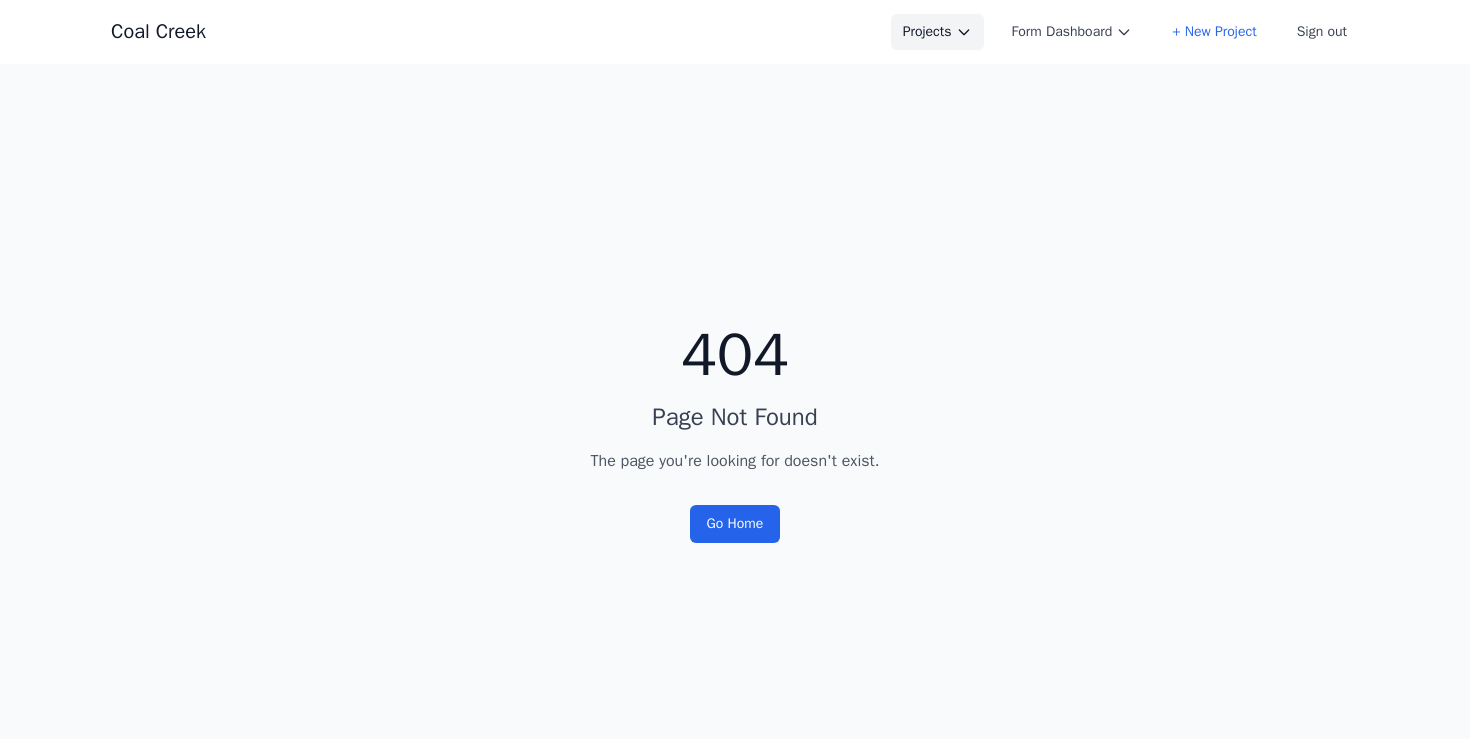 click on "Projects" at bounding box center [937, 32] 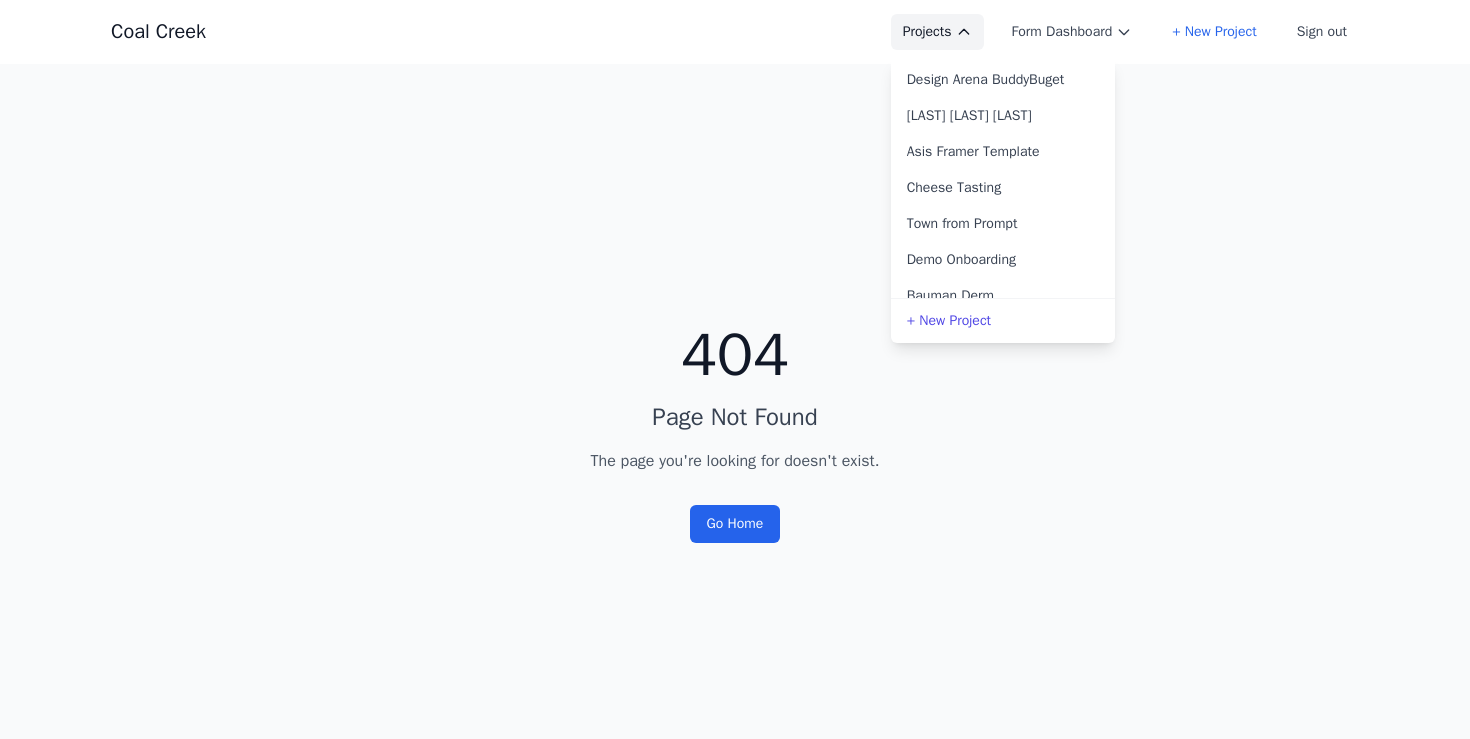 type 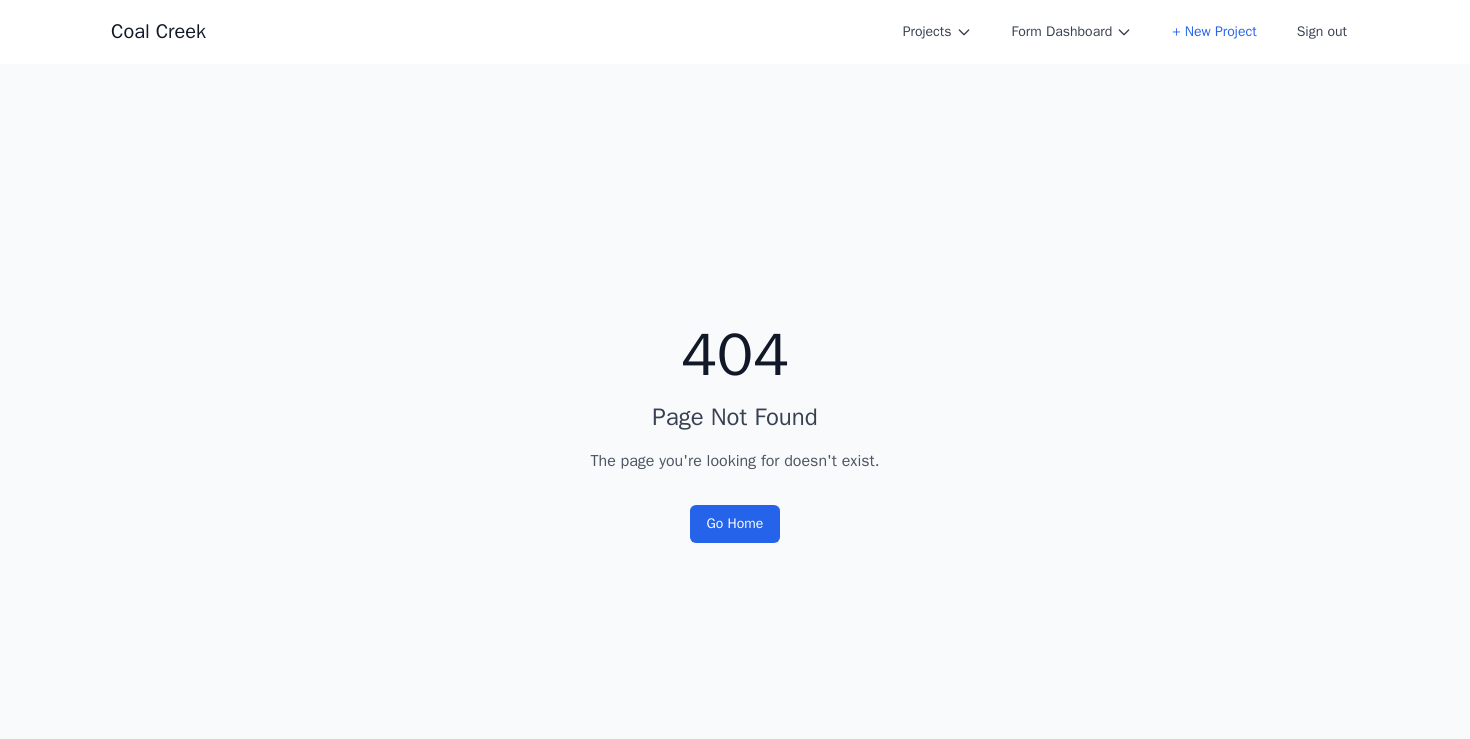 scroll, scrollTop: 0, scrollLeft: 0, axis: both 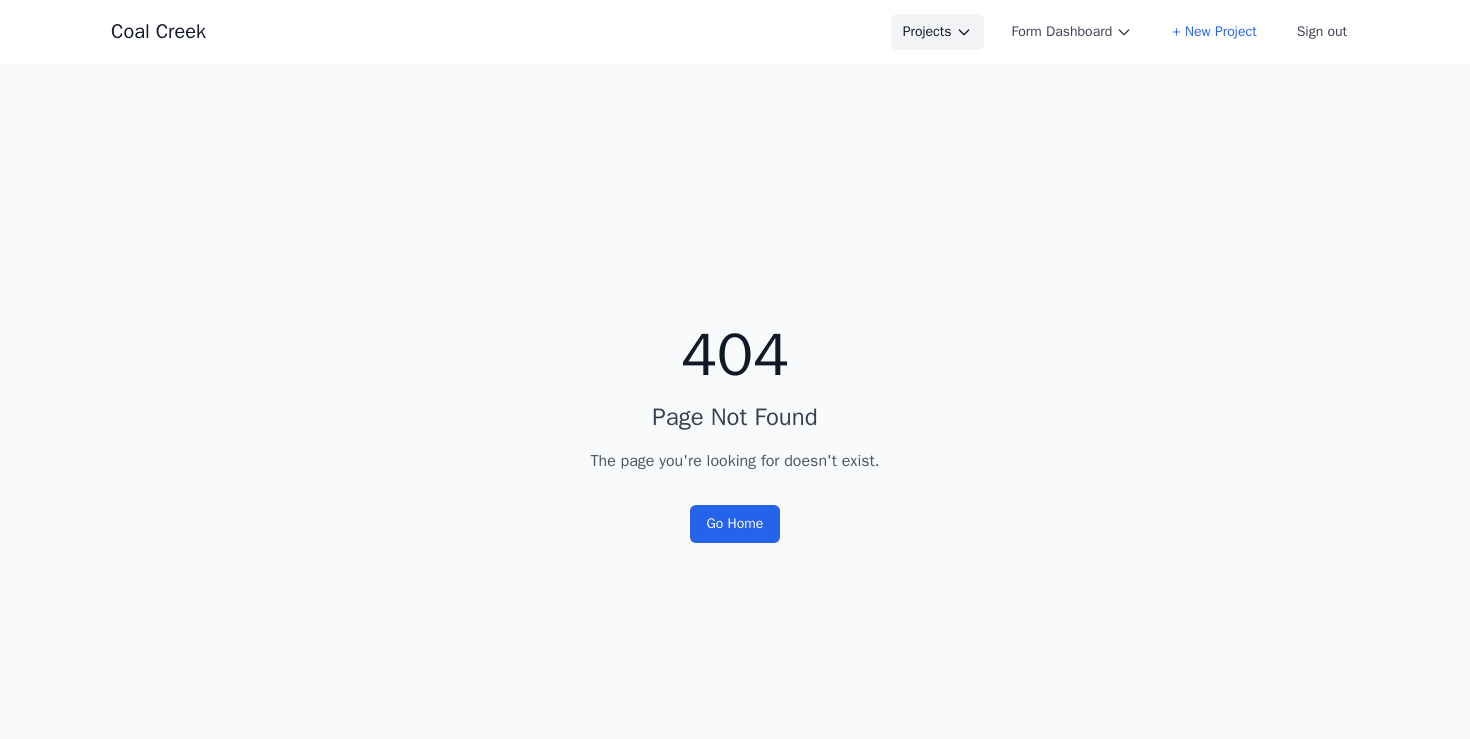 click on "Projects" at bounding box center (937, 32) 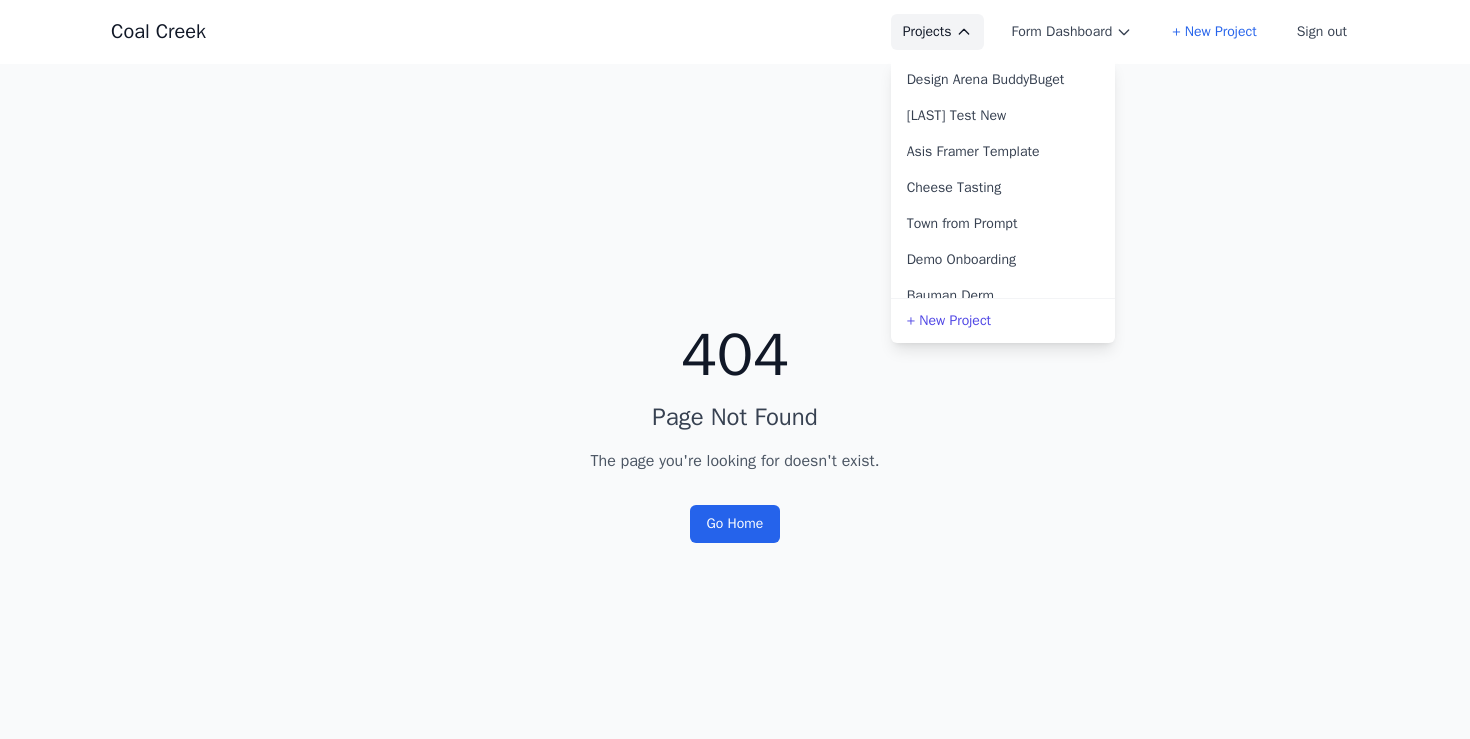 click on "Projects" at bounding box center (937, 32) 